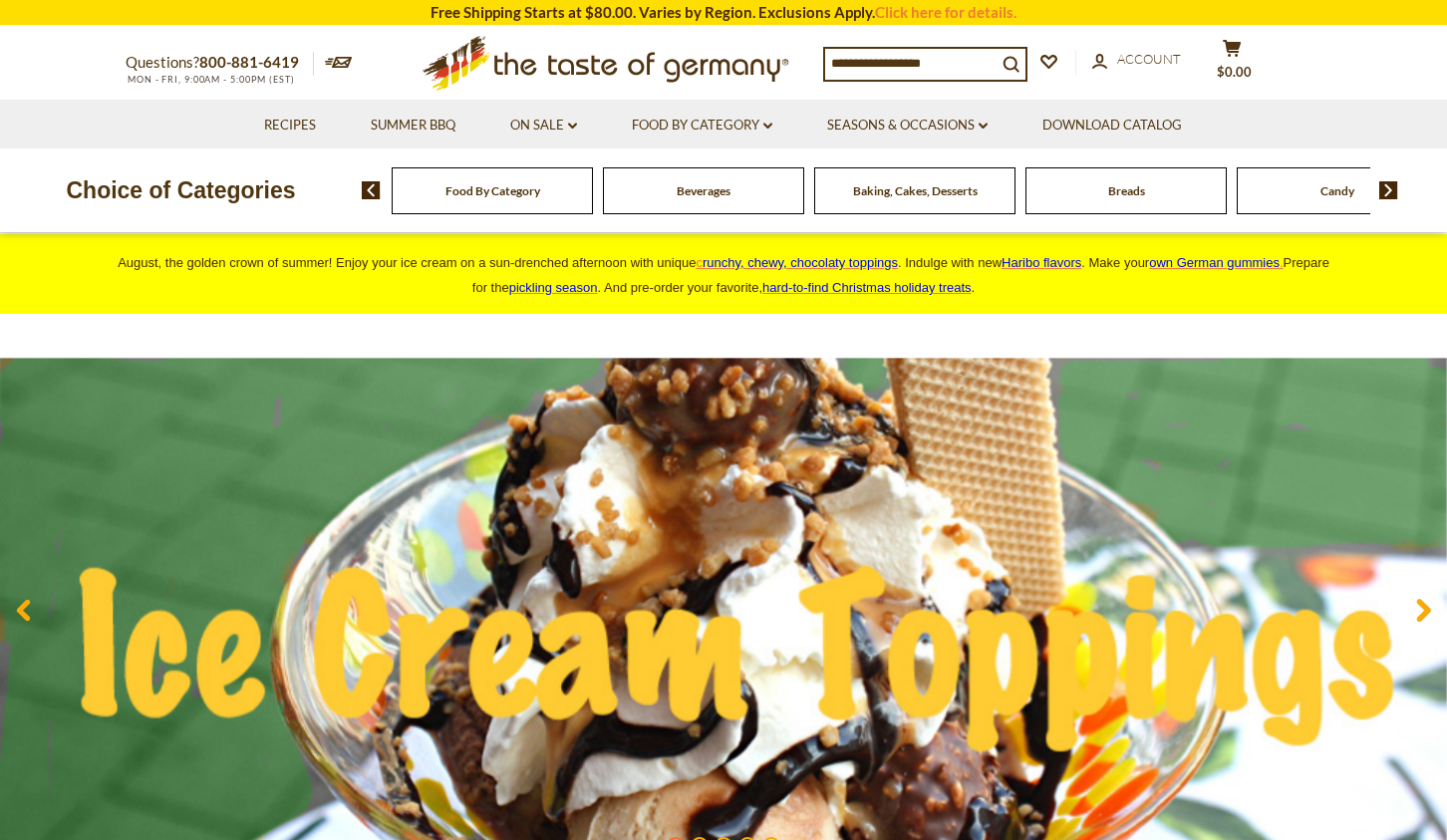 scroll, scrollTop: 0, scrollLeft: 0, axis: both 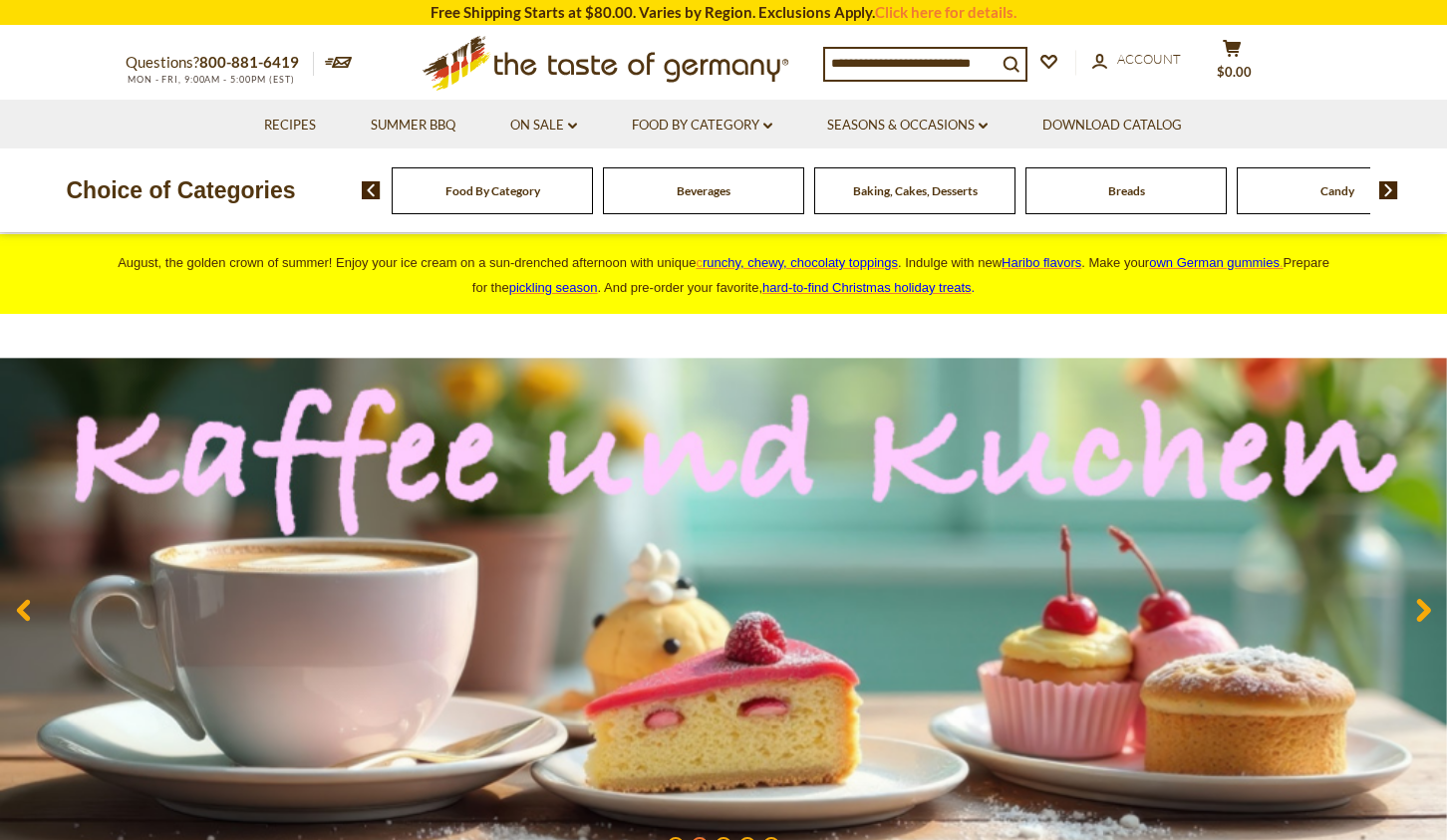 click at bounding box center [911, 63] 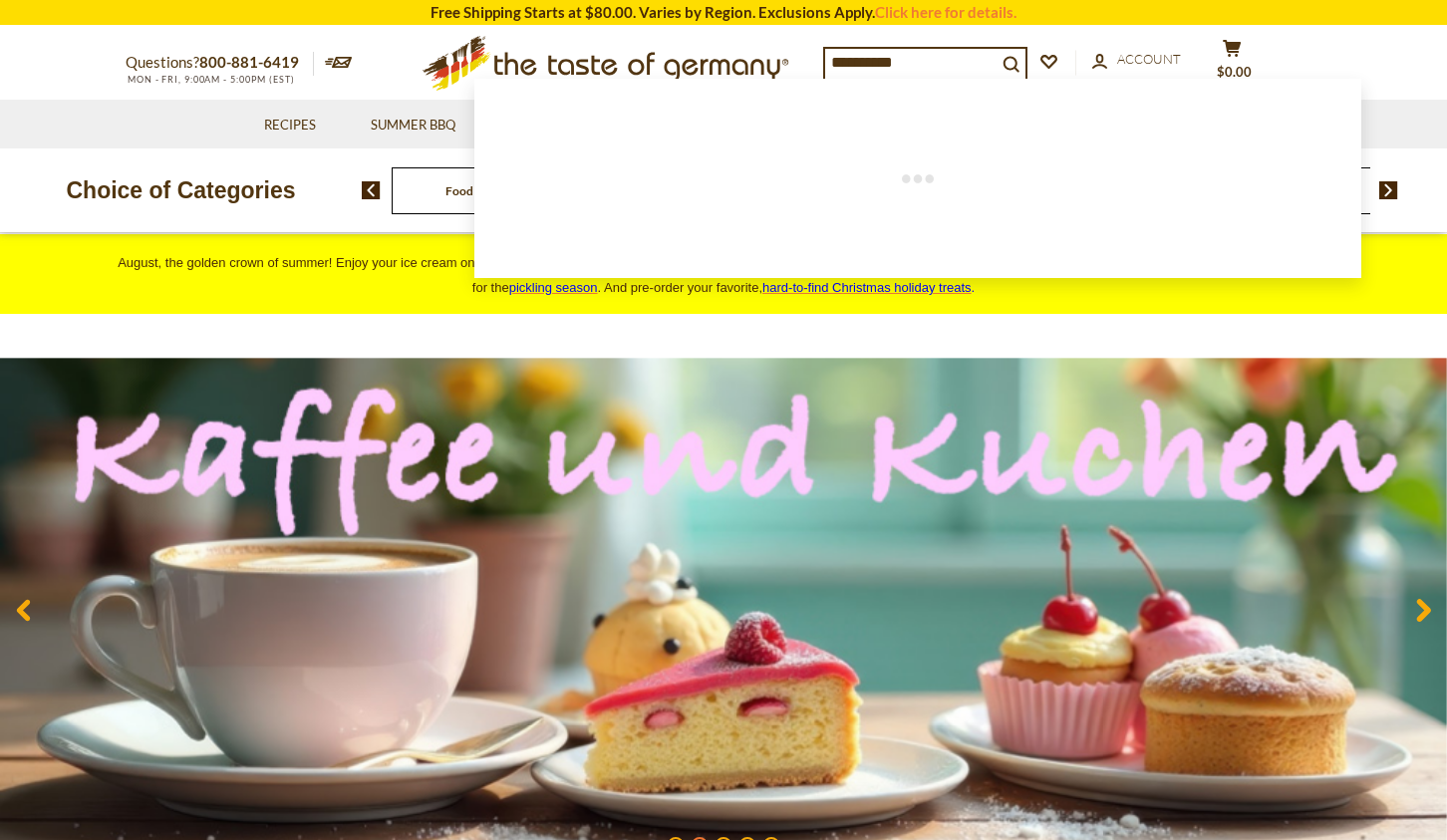 type on "**********" 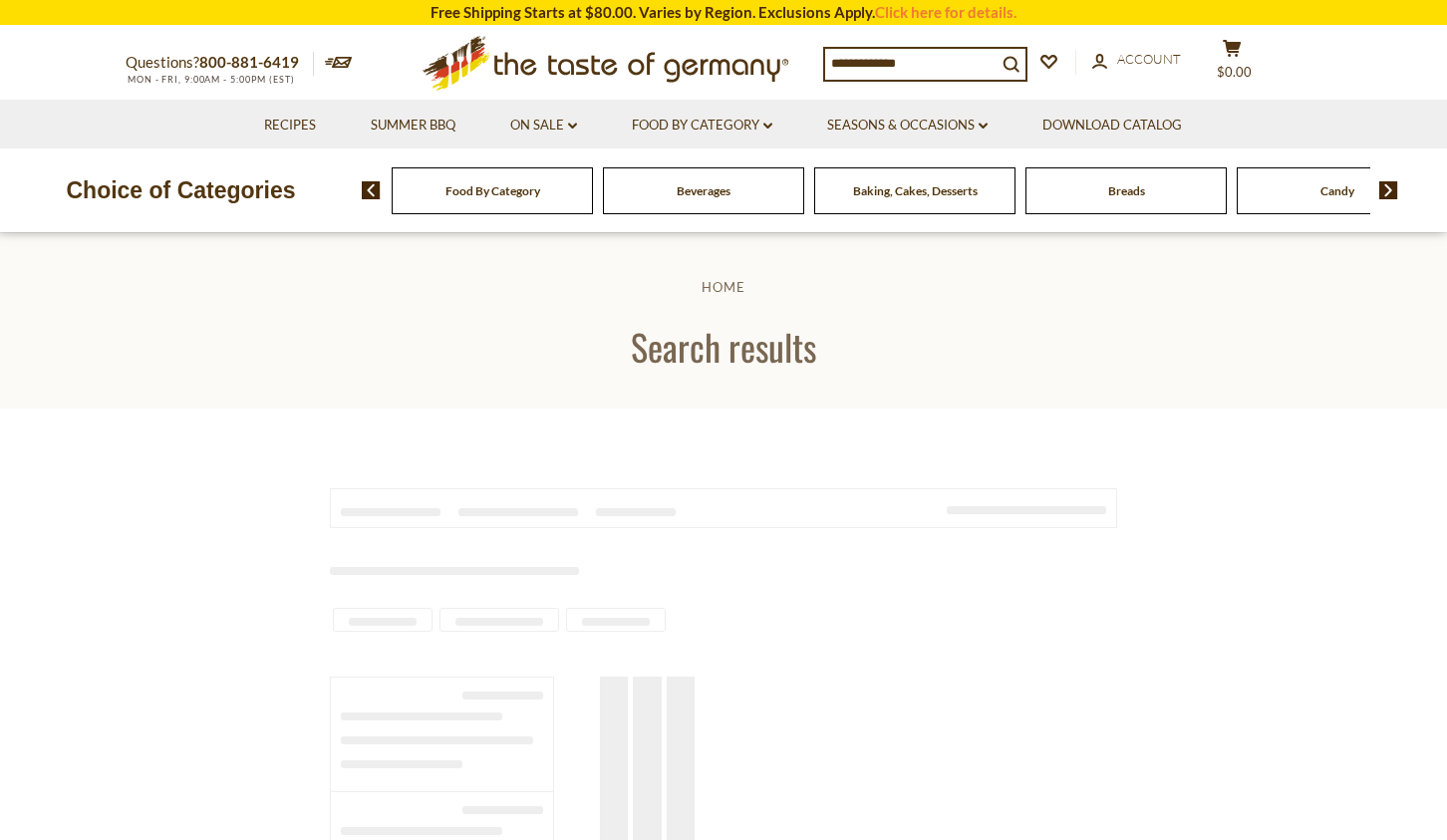 scroll, scrollTop: 0, scrollLeft: 0, axis: both 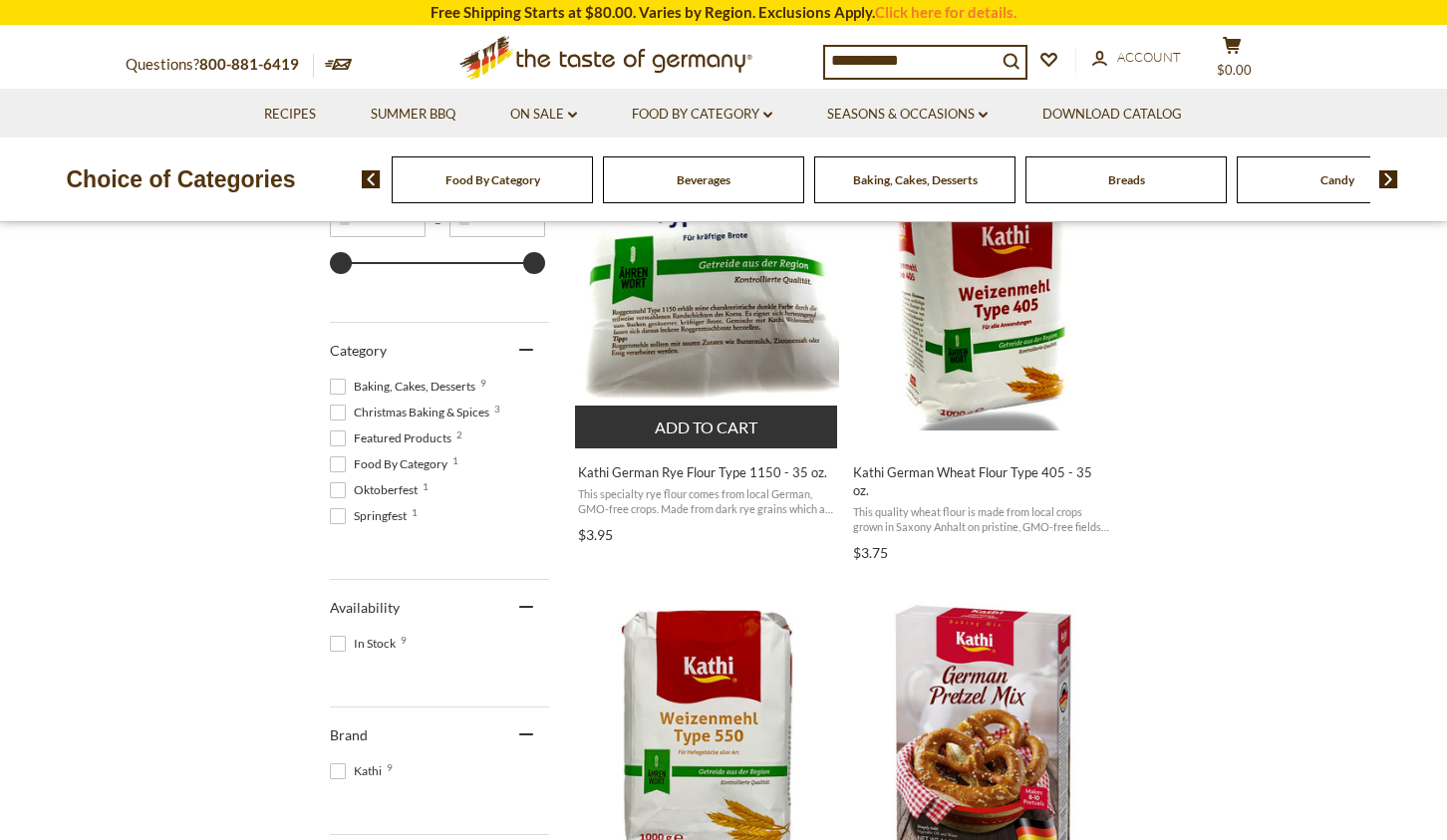 click at bounding box center [707, 299] 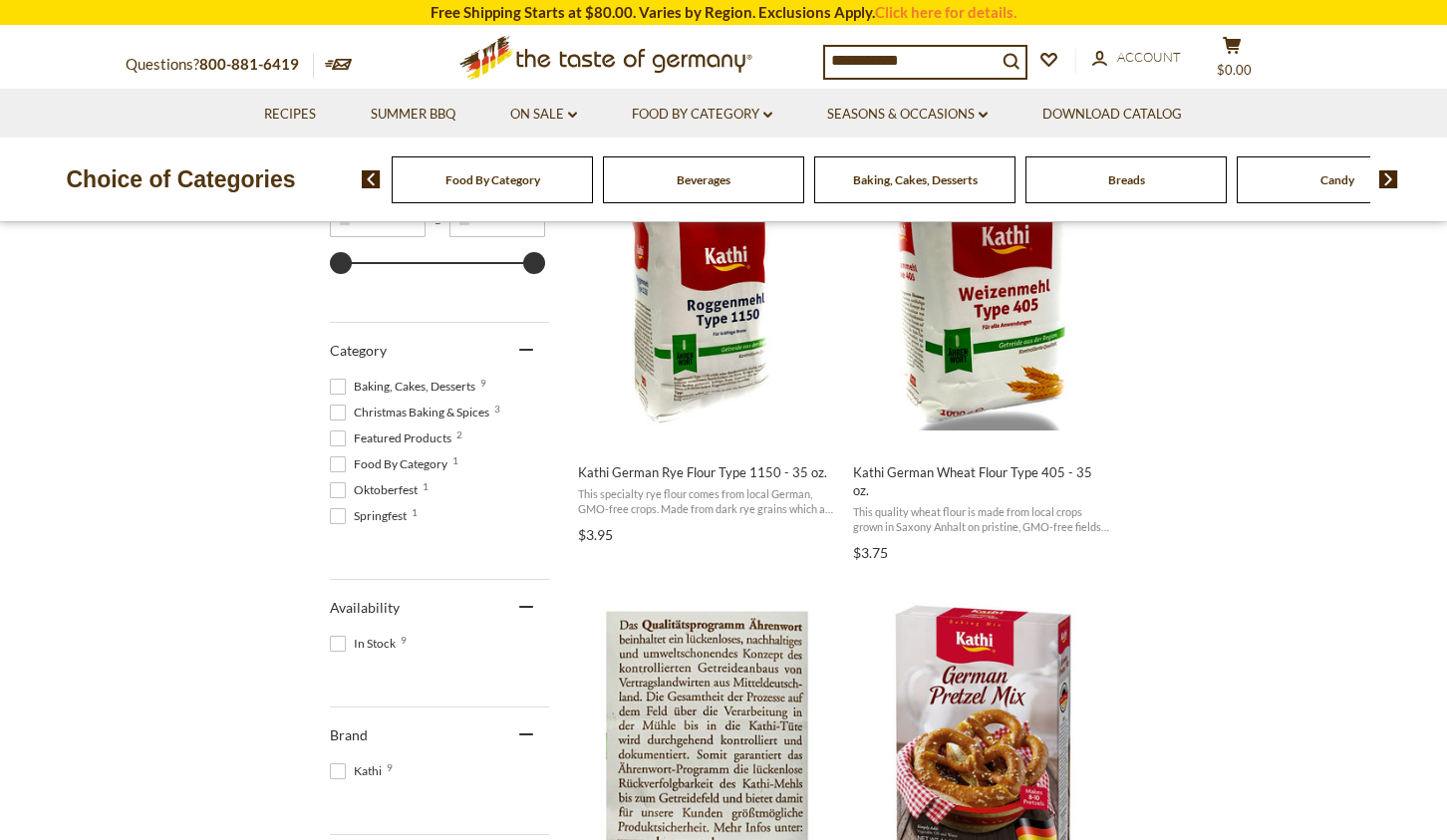 click at bounding box center (707, 733) 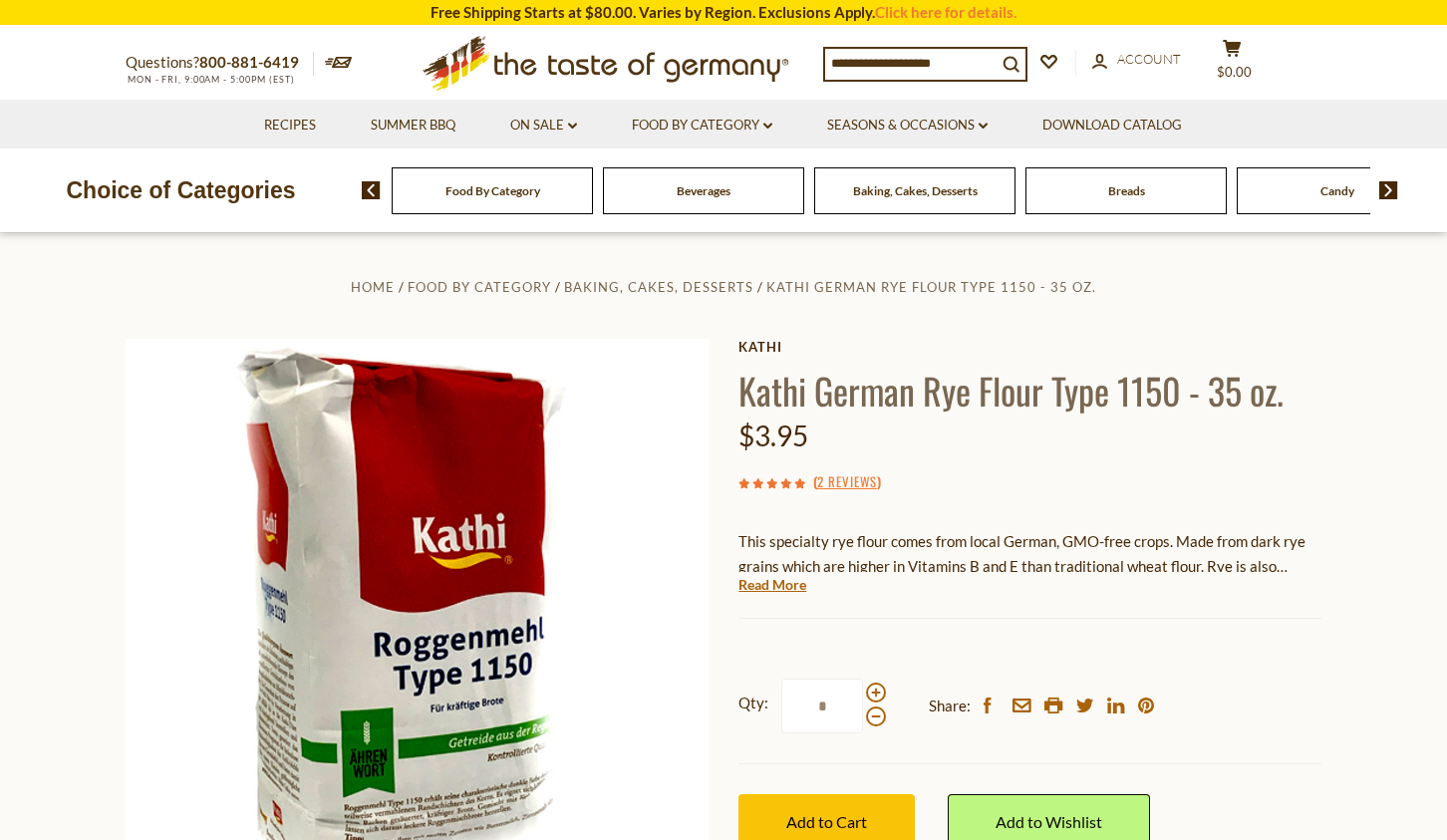 scroll, scrollTop: 0, scrollLeft: 0, axis: both 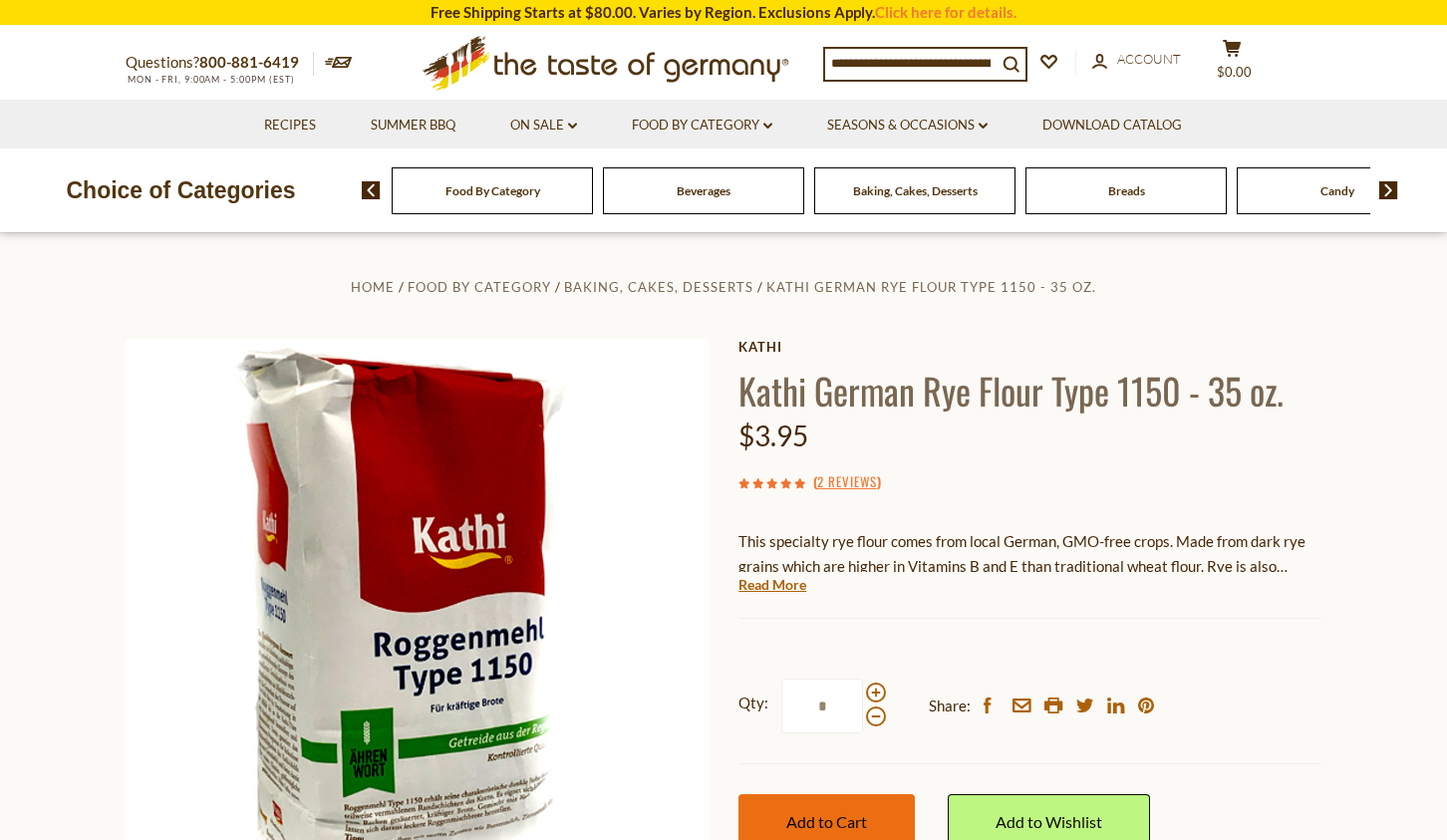 type on "*" 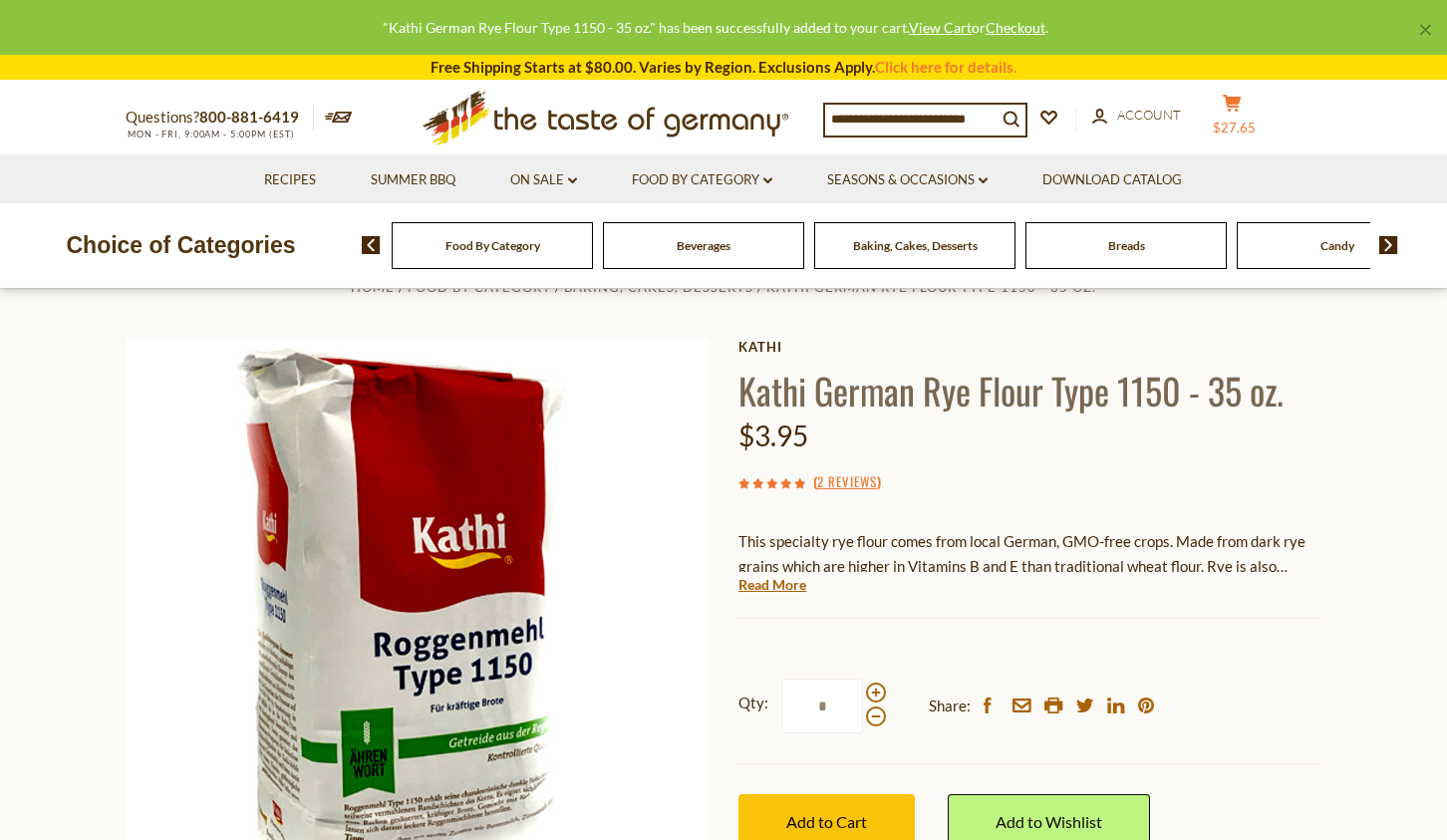 click on "$27.65" at bounding box center [1234, 128] 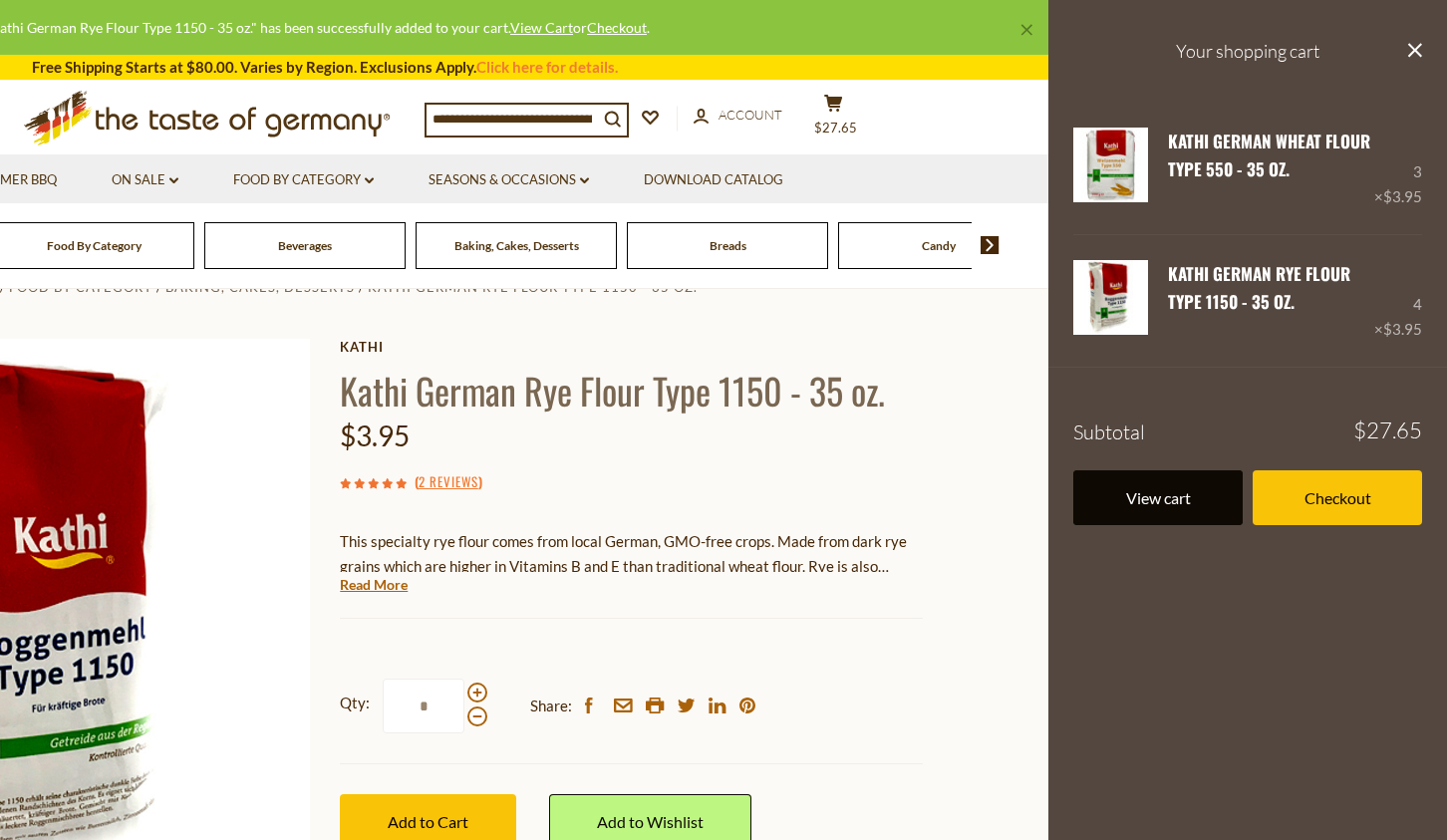 click on "View cart" at bounding box center [1158, 497] 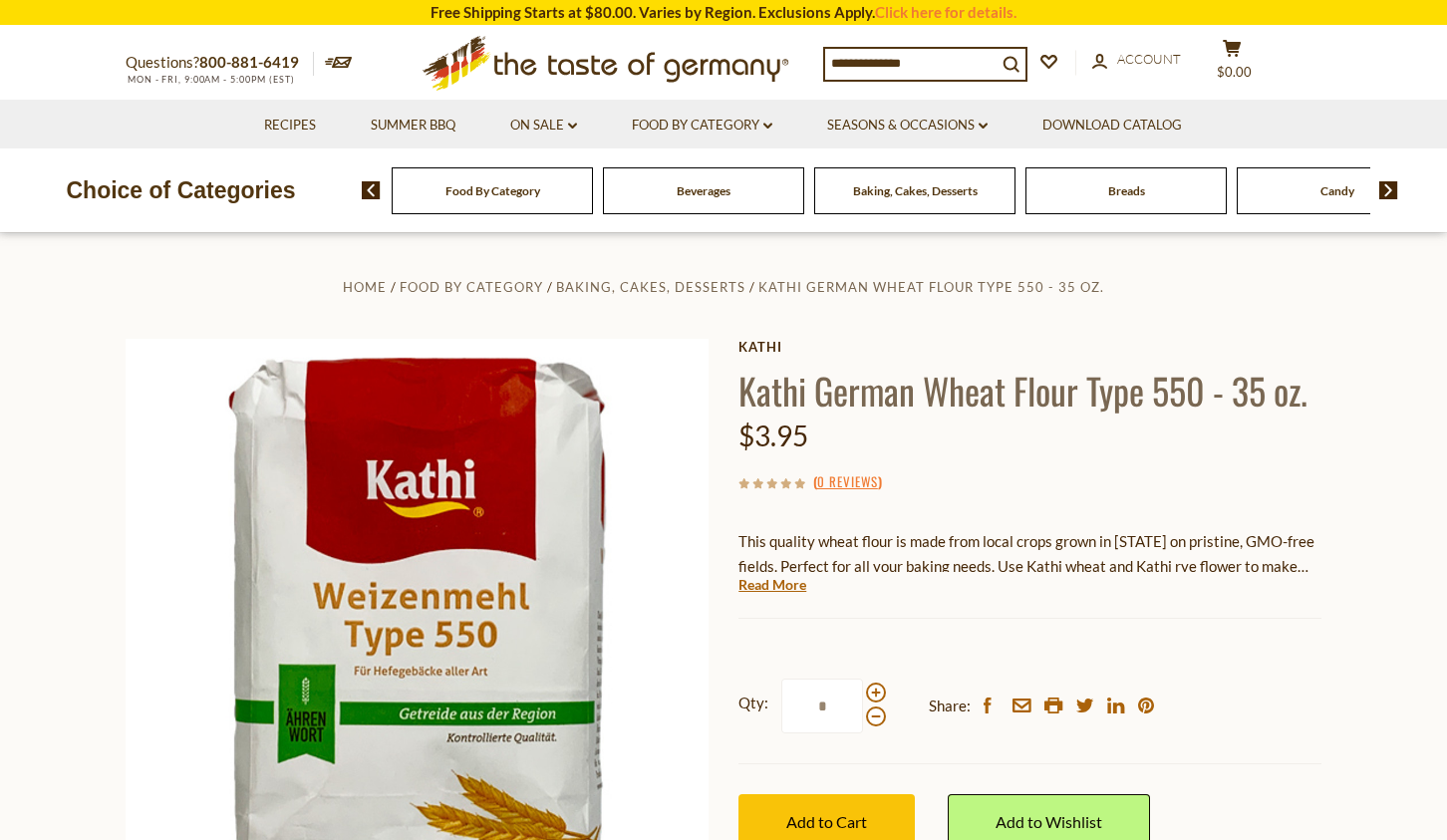 scroll, scrollTop: 0, scrollLeft: 0, axis: both 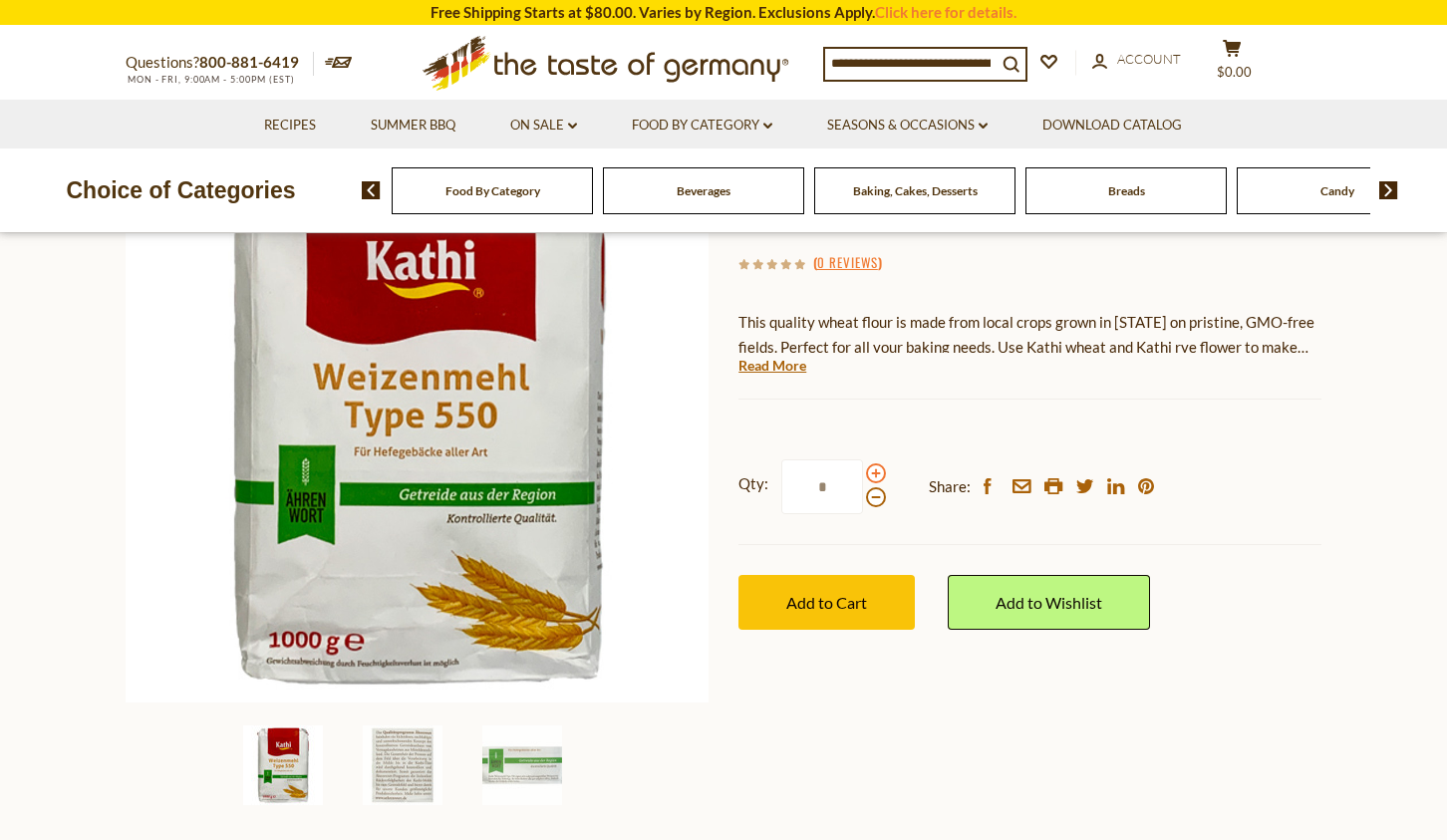 click at bounding box center (876, 473) 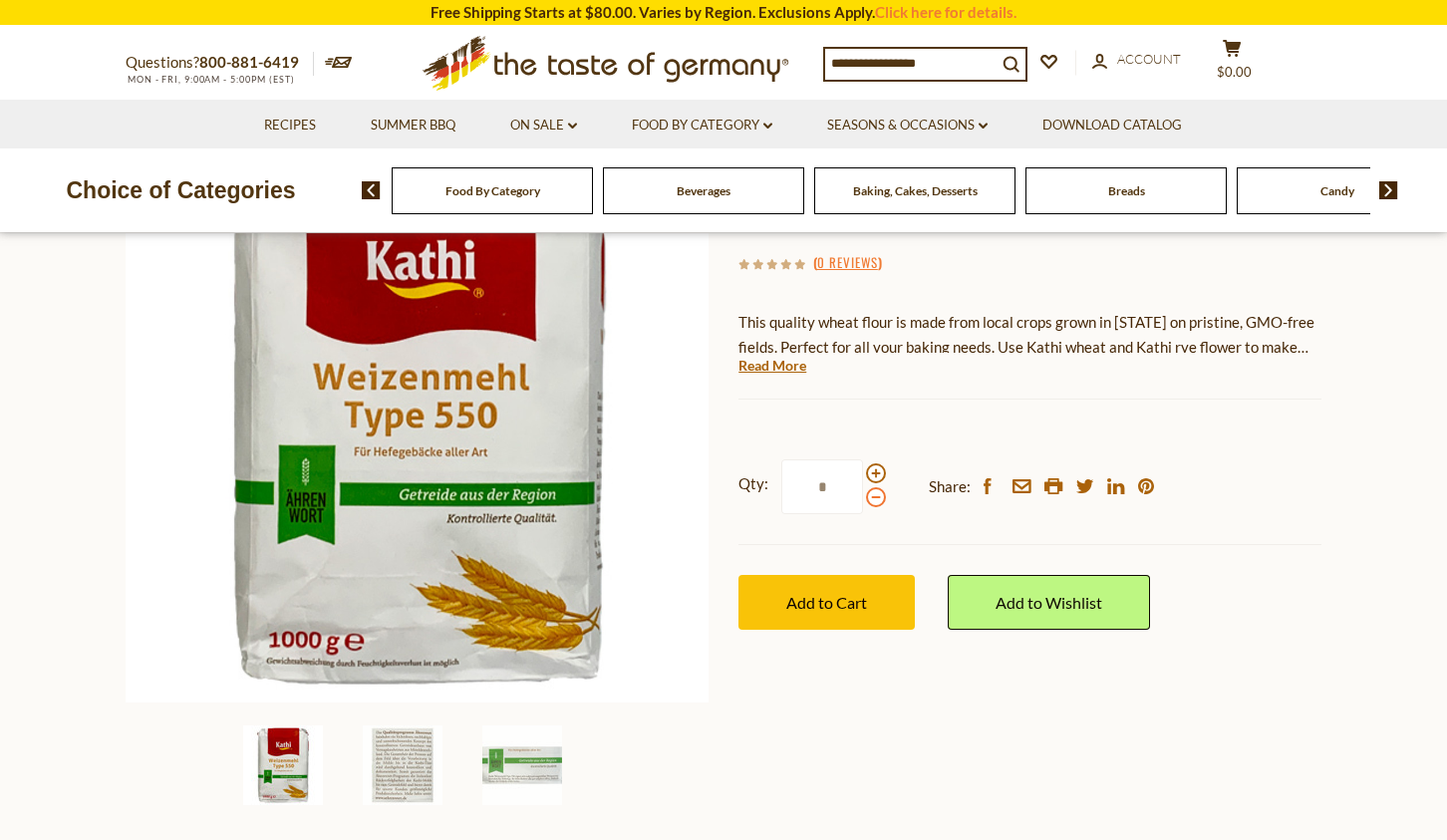 click at bounding box center (876, 497) 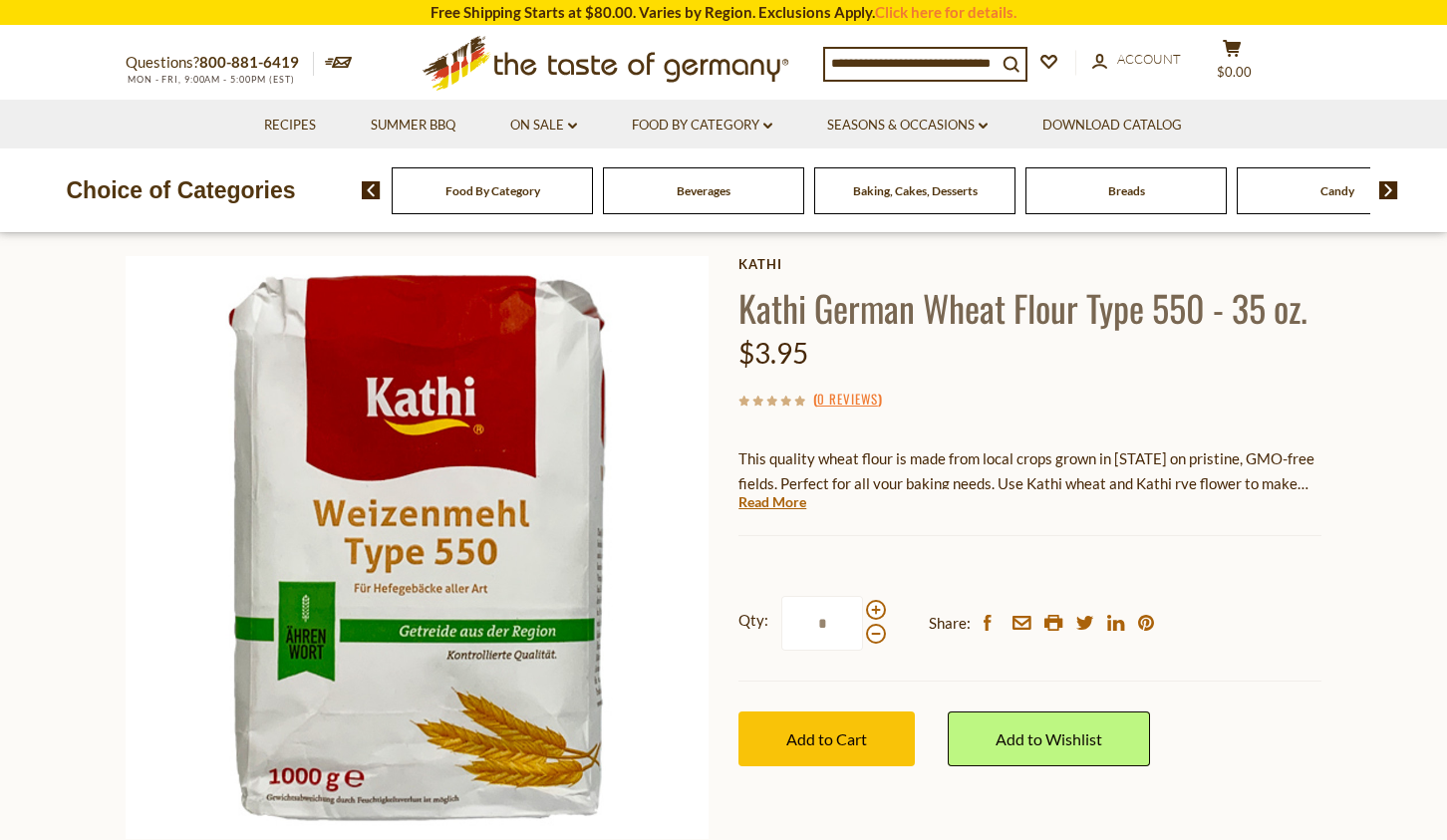 scroll, scrollTop: 84, scrollLeft: 0, axis: vertical 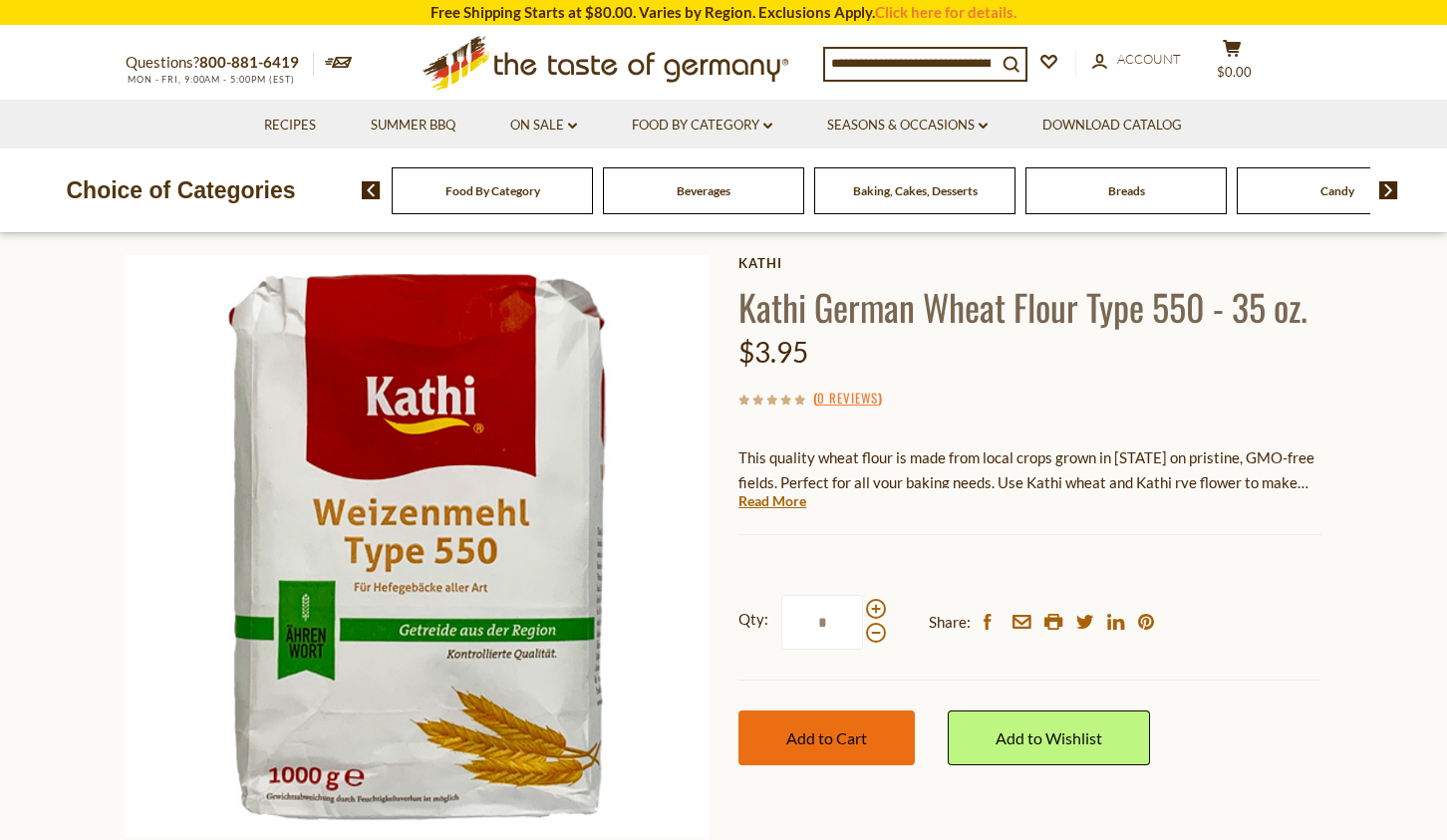 click on "Add to Cart" at bounding box center (826, 737) 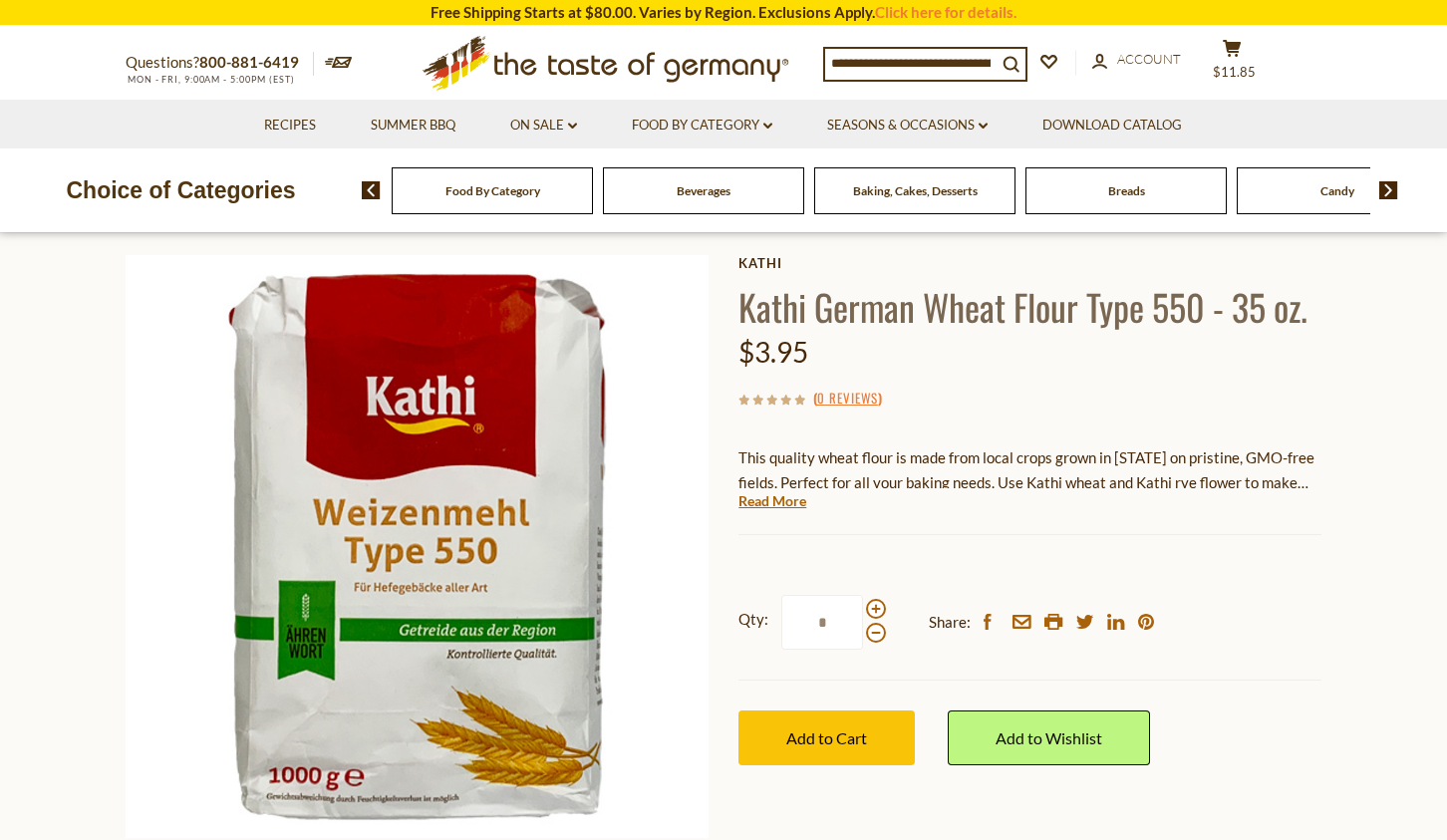 click on "*" at bounding box center (822, 622) 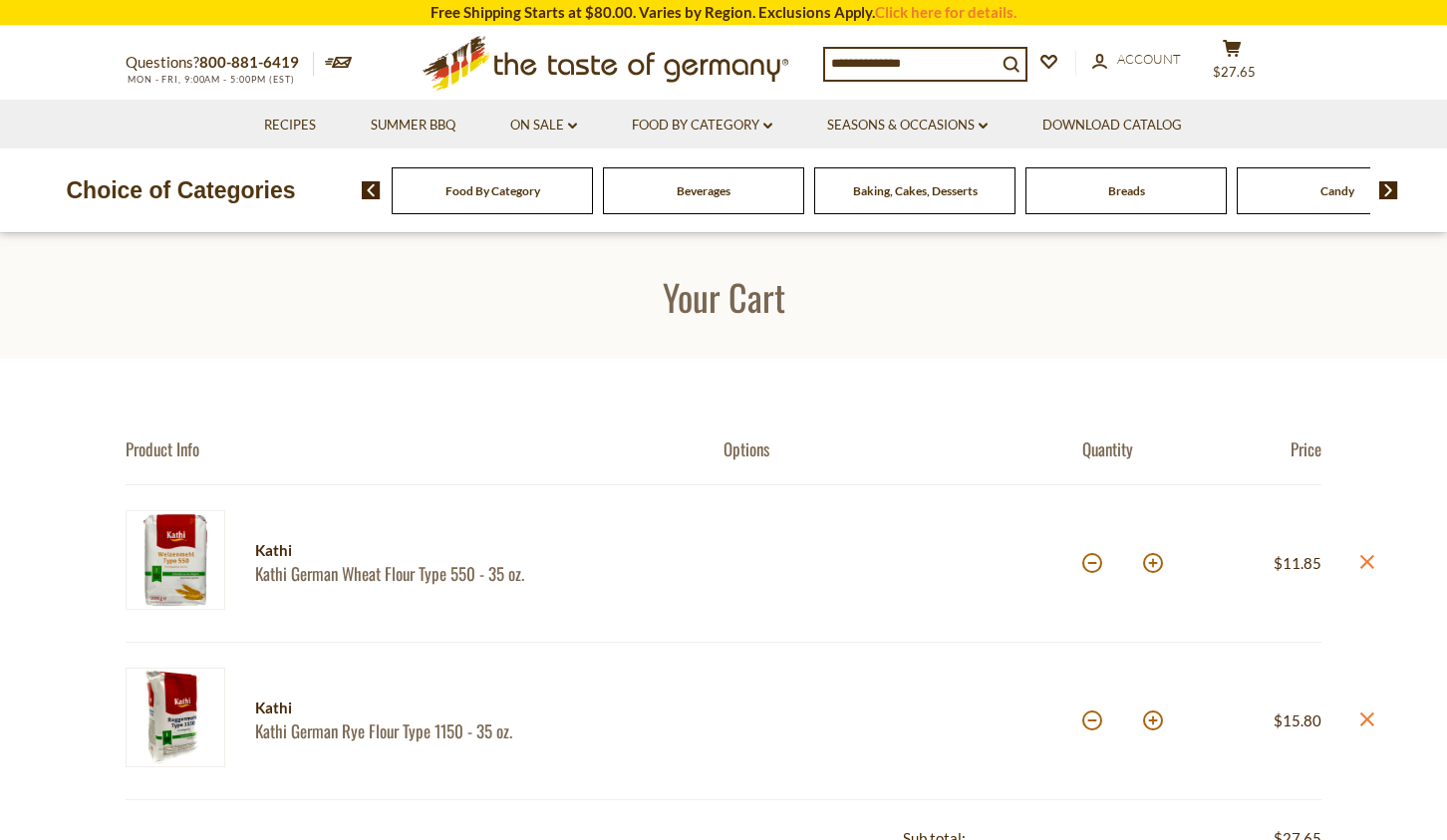 scroll, scrollTop: 0, scrollLeft: 0, axis: both 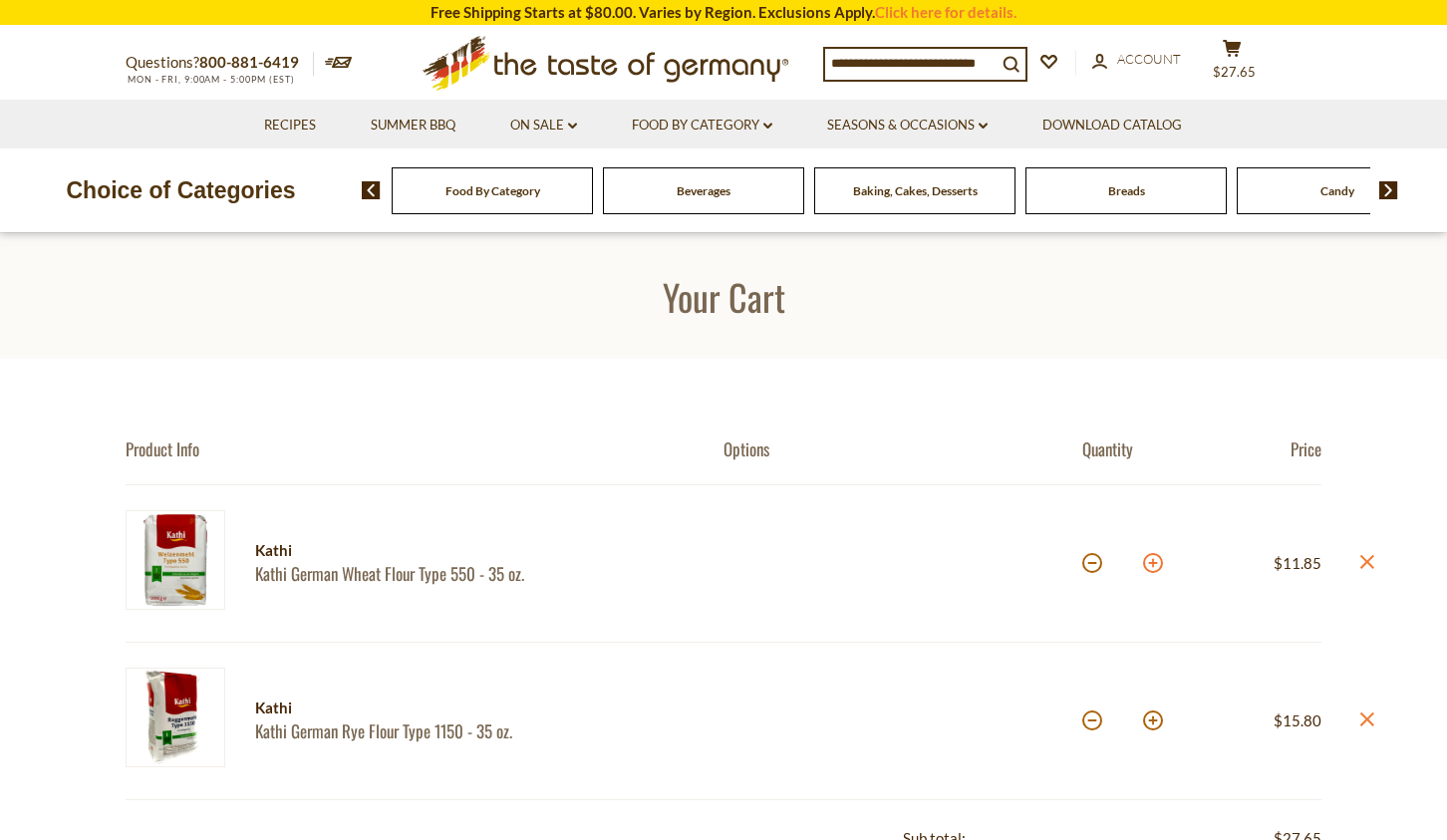click at bounding box center (1153, 563) 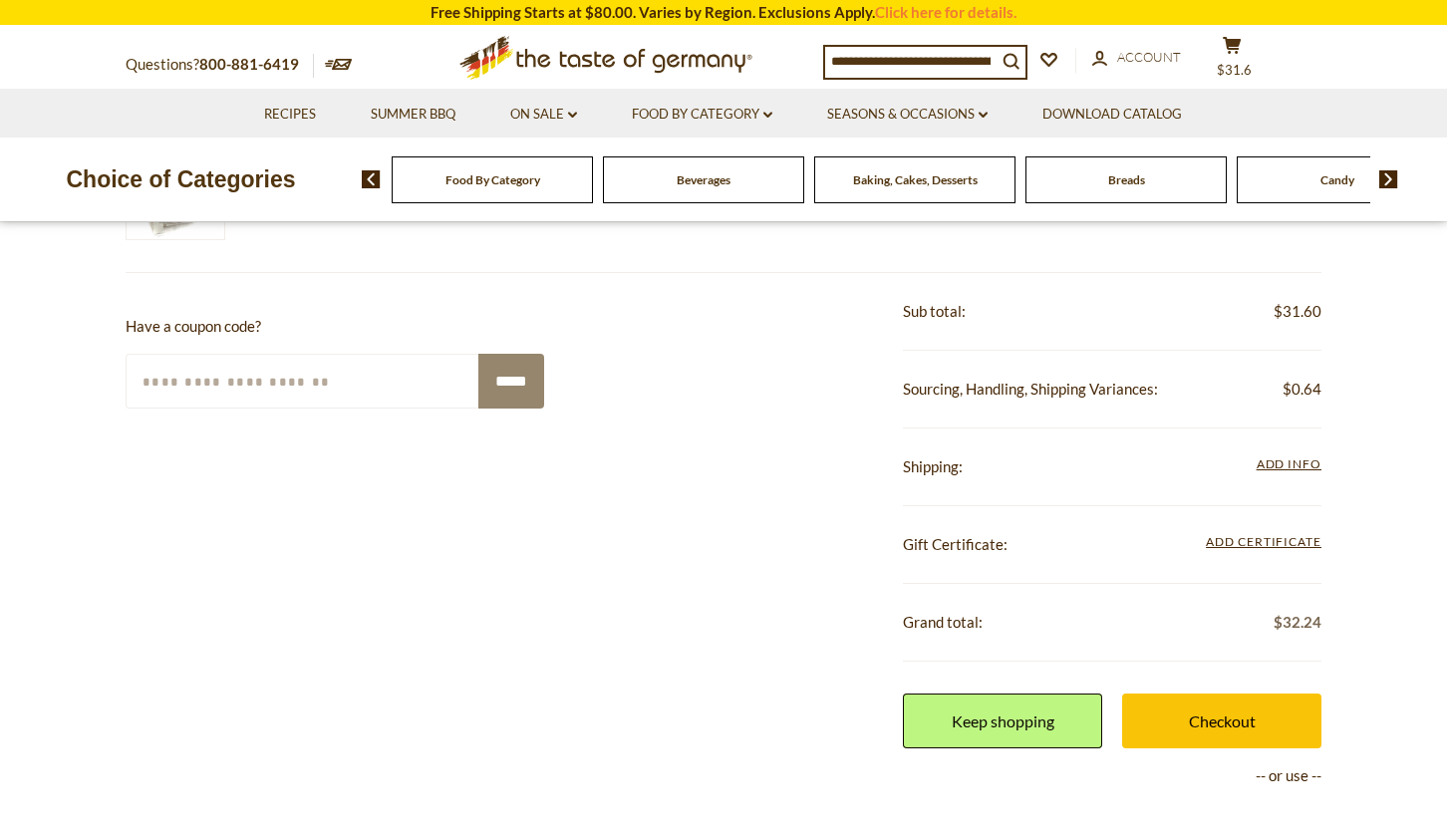 scroll, scrollTop: 702, scrollLeft: 0, axis: vertical 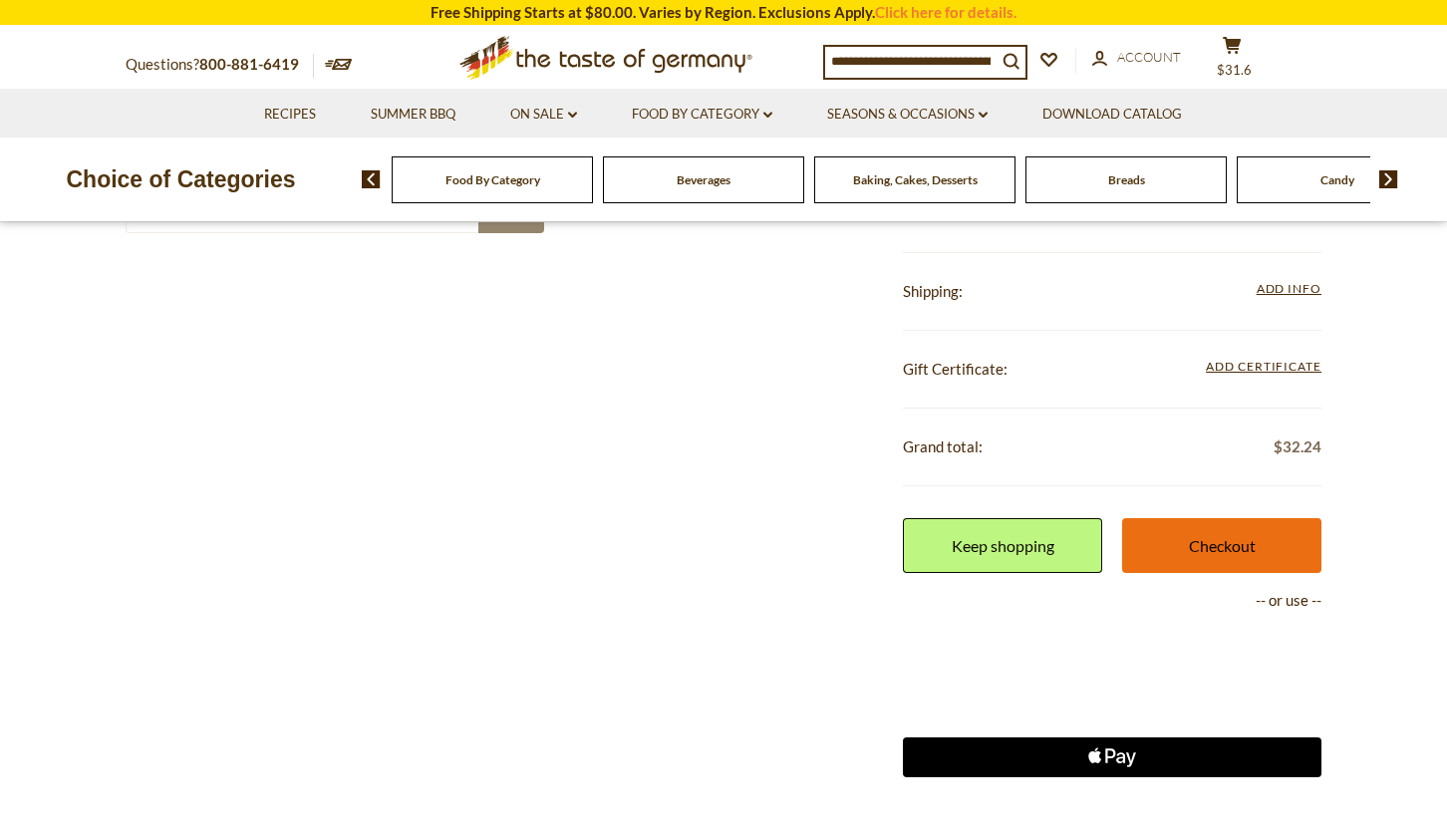 click on "Checkout" at bounding box center [1222, 545] 